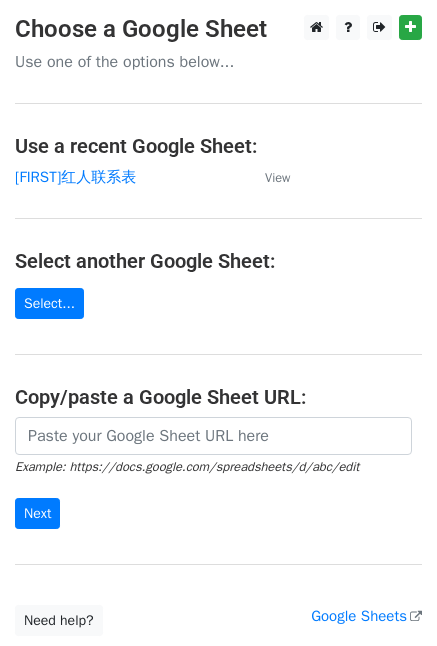 scroll, scrollTop: 0, scrollLeft: 0, axis: both 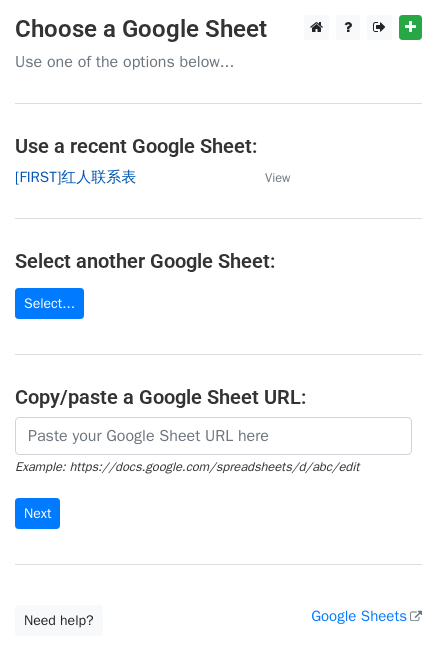 click on "[FIRST]红人联系表" at bounding box center [75, 177] 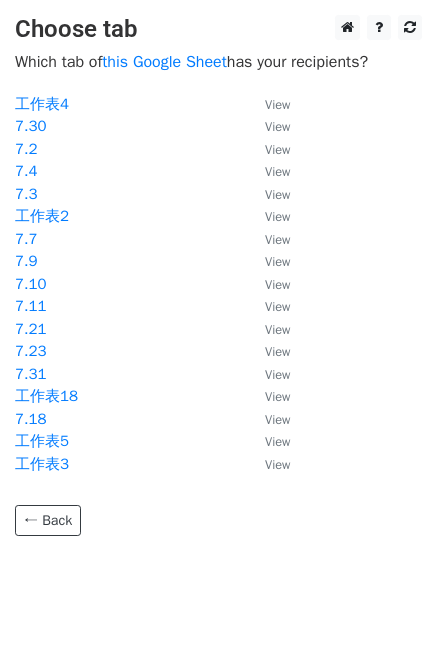 scroll, scrollTop: 0, scrollLeft: 0, axis: both 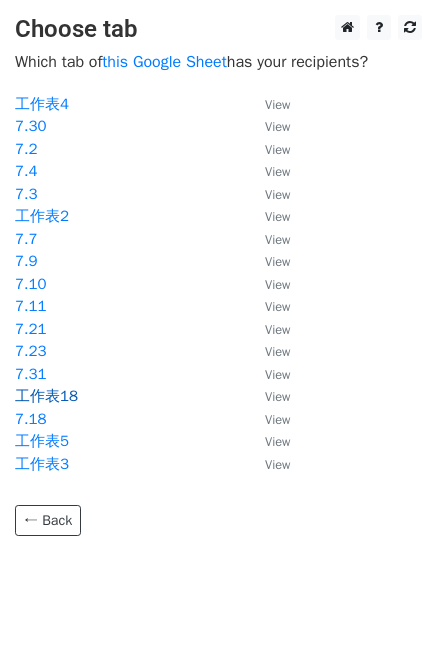 click on "工作表18" at bounding box center (46, 396) 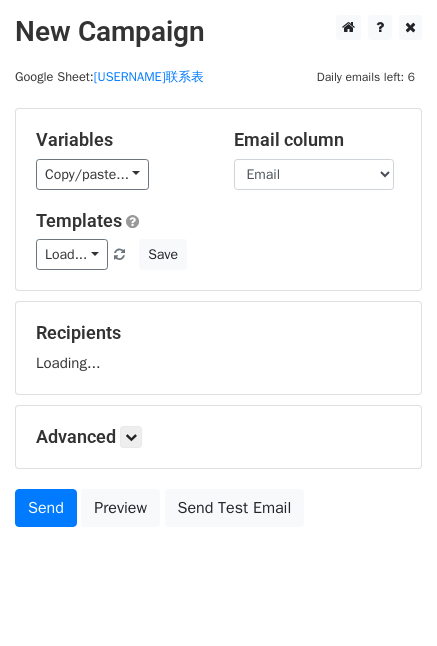 scroll, scrollTop: 0, scrollLeft: 0, axis: both 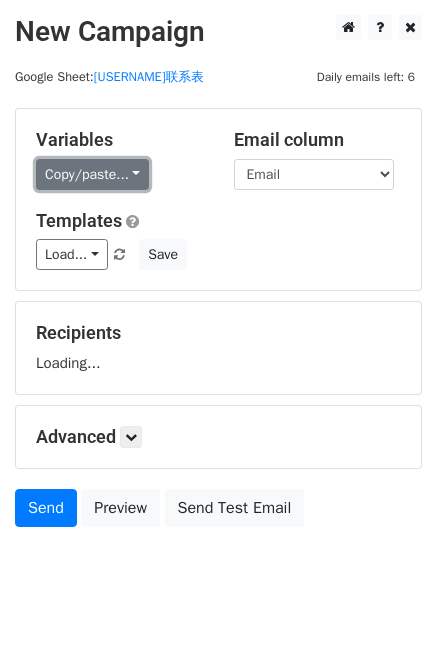 click on "Copy/paste..." at bounding box center (92, 174) 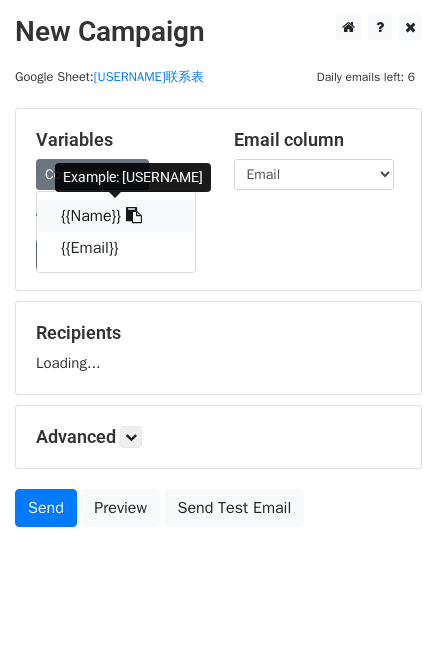 click at bounding box center (134, 215) 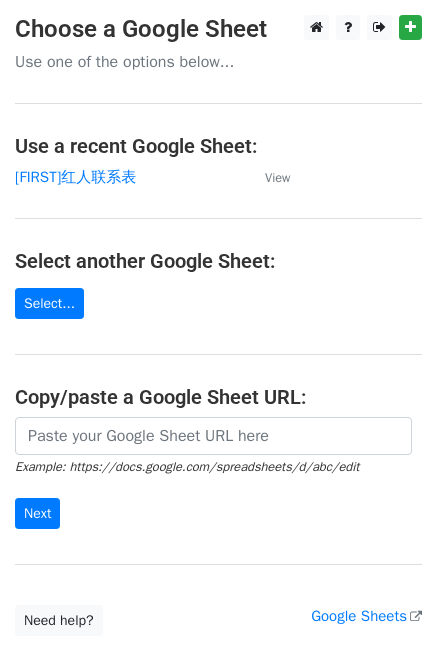 scroll, scrollTop: 0, scrollLeft: 0, axis: both 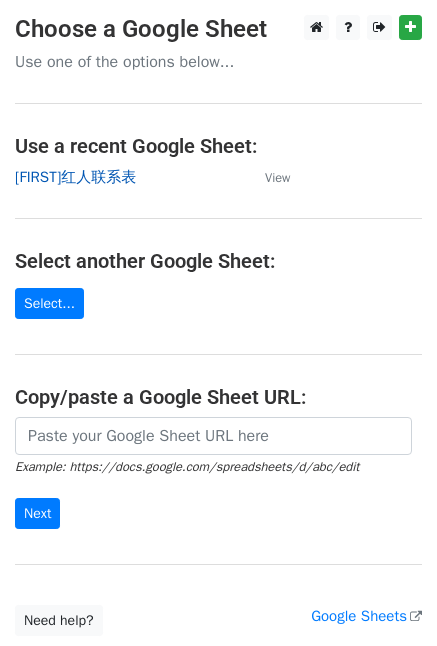 click on "[USERNAME]联系表" at bounding box center (75, 177) 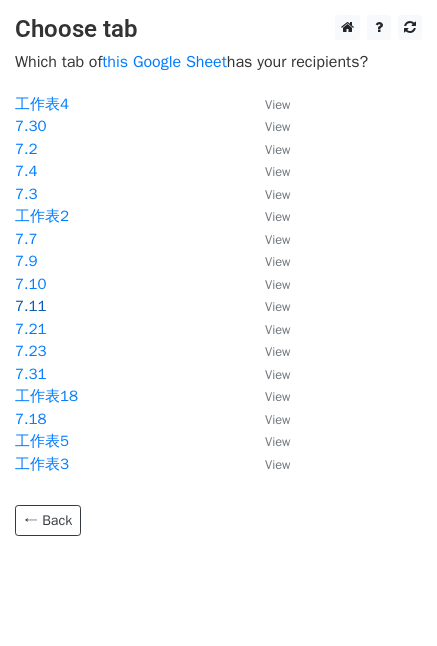 scroll, scrollTop: 0, scrollLeft: 0, axis: both 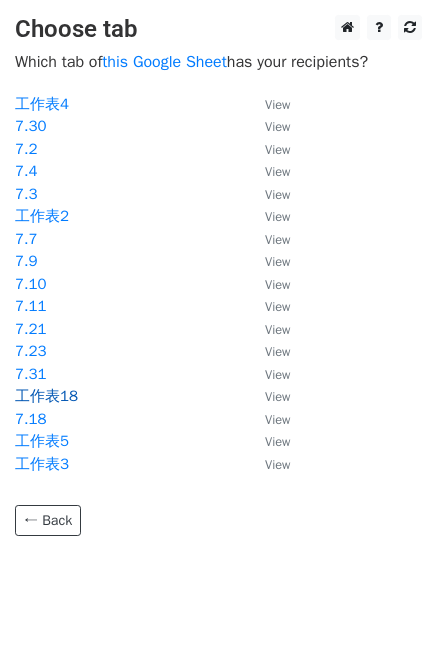 click on "工作表18" at bounding box center [46, 396] 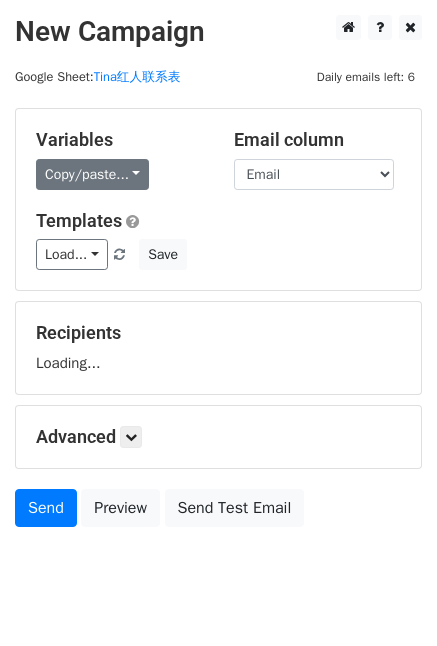 scroll, scrollTop: 0, scrollLeft: 0, axis: both 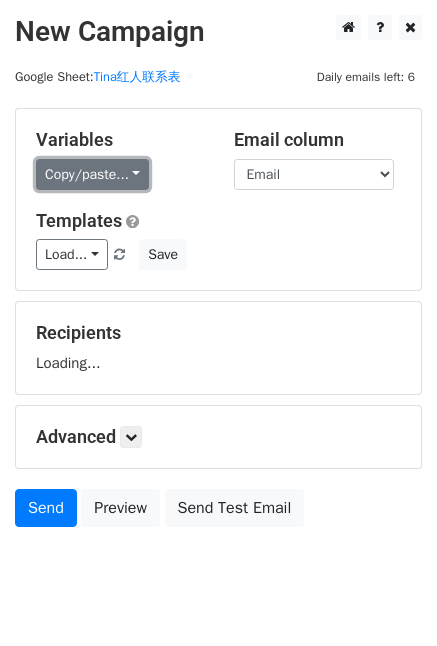 click on "Copy/paste..." at bounding box center (92, 174) 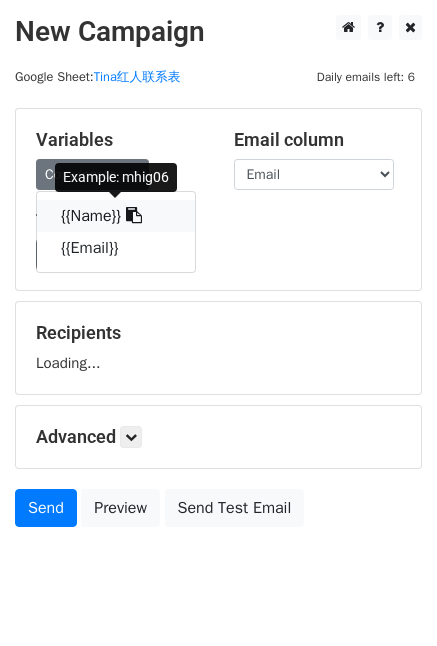 click at bounding box center (134, 215) 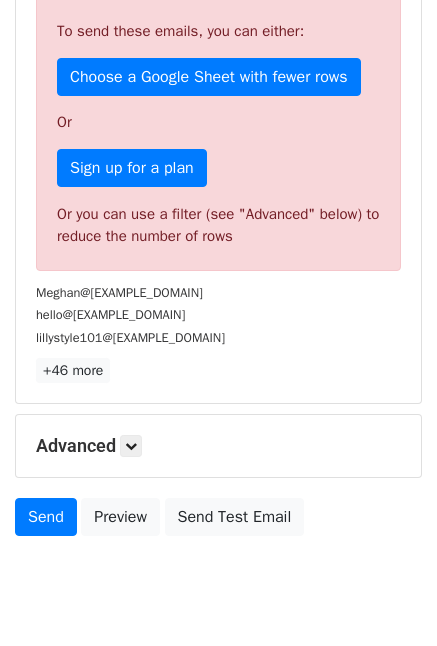 scroll, scrollTop: 560, scrollLeft: 0, axis: vertical 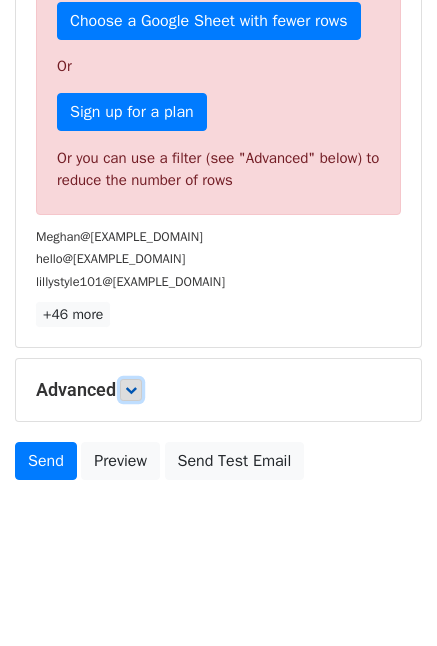 click at bounding box center (131, 390) 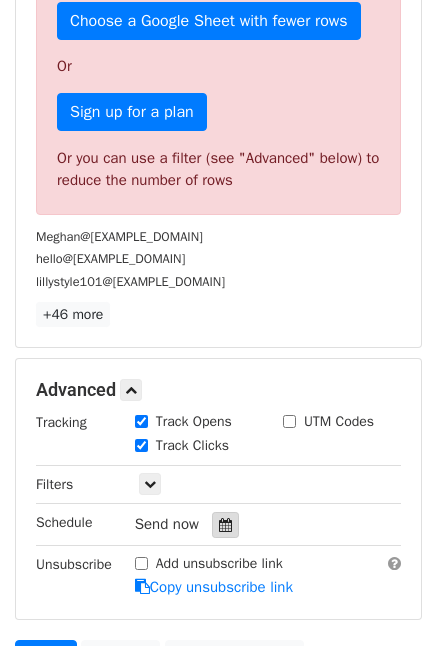 click at bounding box center (225, 525) 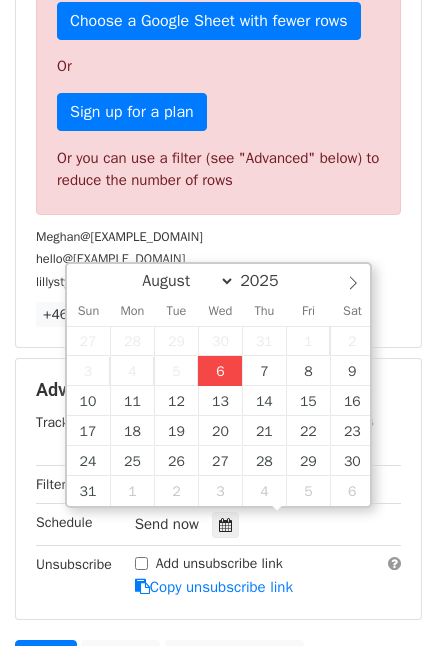 type on "[DATE] [TIME]" 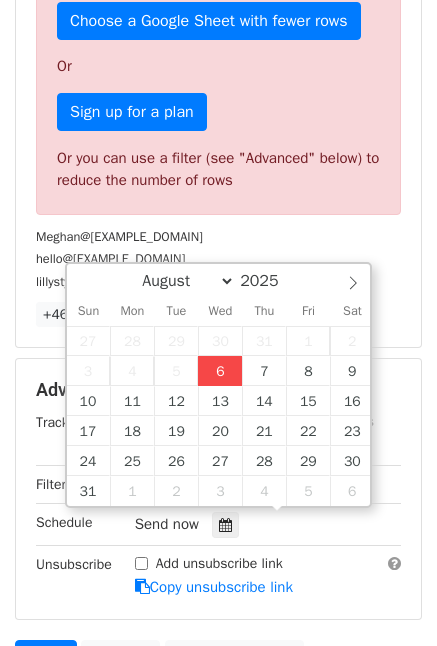 type on "08" 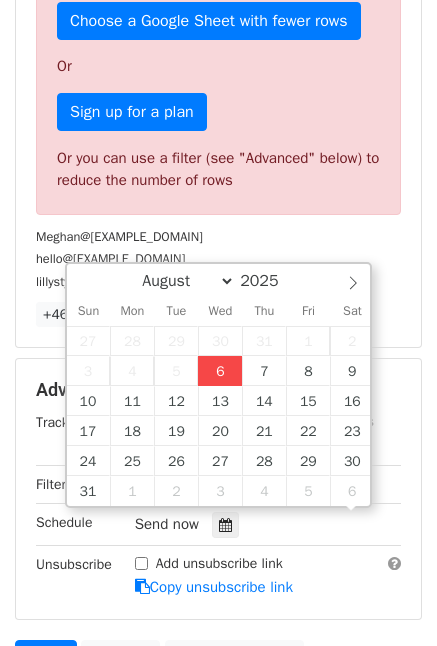 scroll, scrollTop: 0, scrollLeft: 0, axis: both 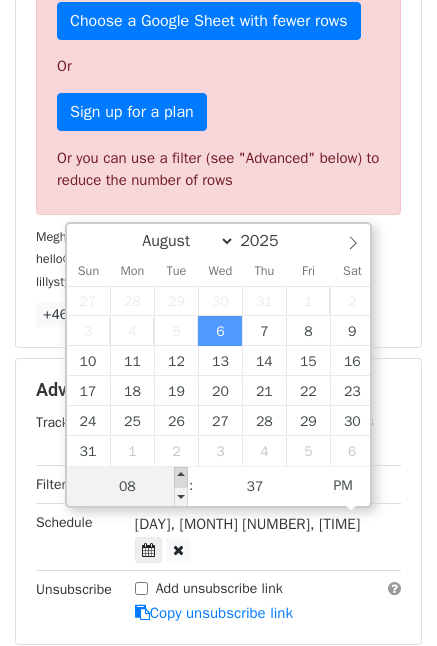 type on "[DATE] [TIME]" 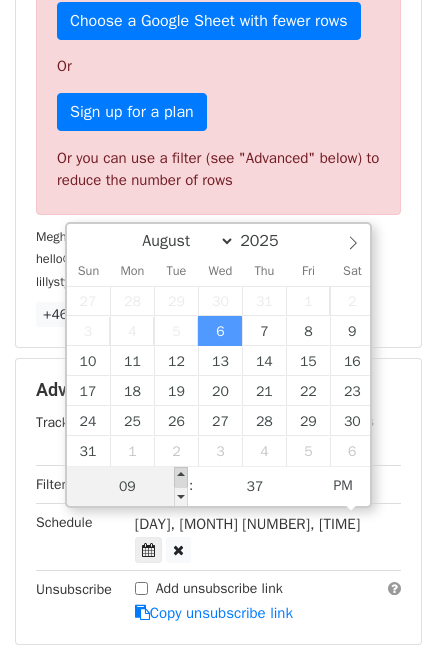 click at bounding box center (181, 477) 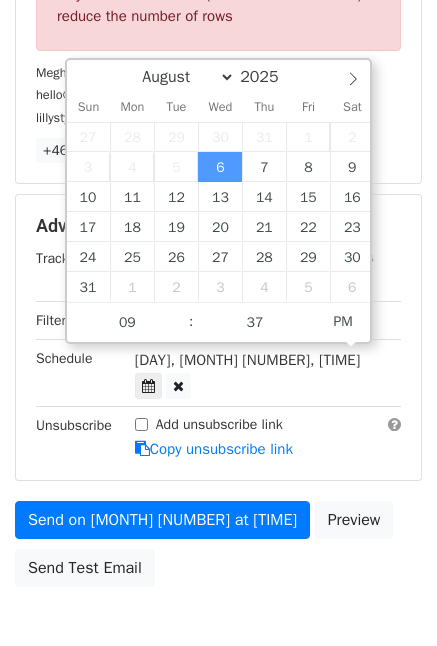 scroll, scrollTop: 802, scrollLeft: 0, axis: vertical 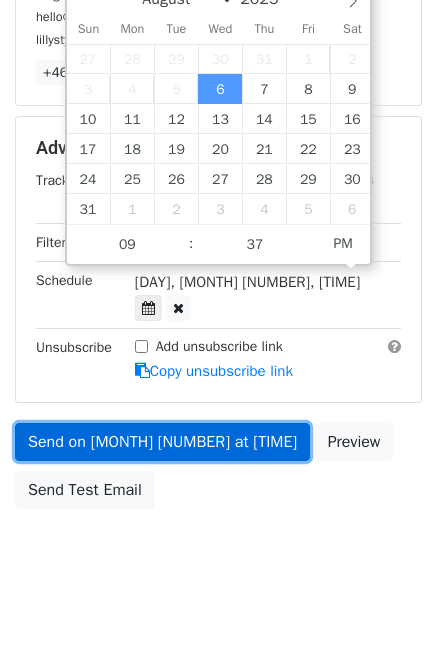 click on "Send on [MONTH] [NUMBER] at [TIME]" at bounding box center [162, 442] 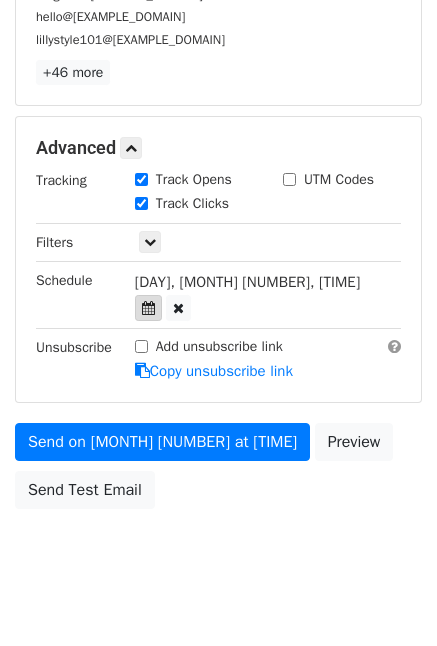 click at bounding box center [148, 308] 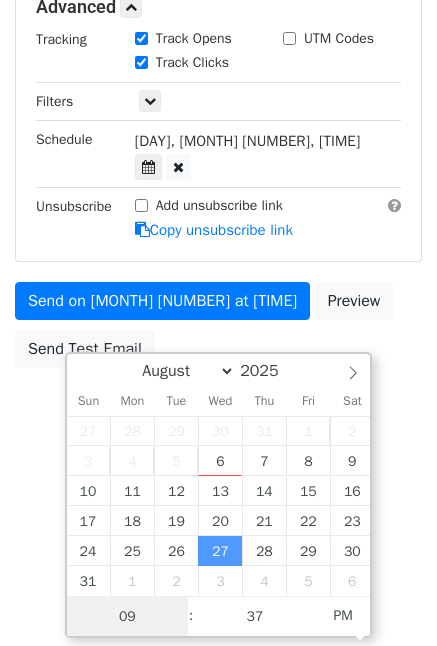 scroll, scrollTop: 428, scrollLeft: 0, axis: vertical 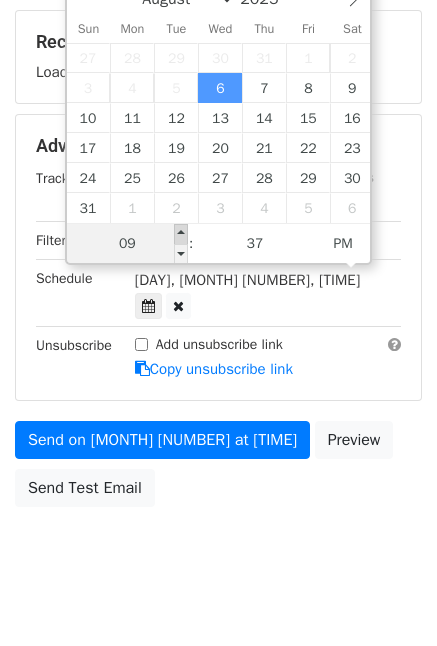 type on "[DATE] [TIME]" 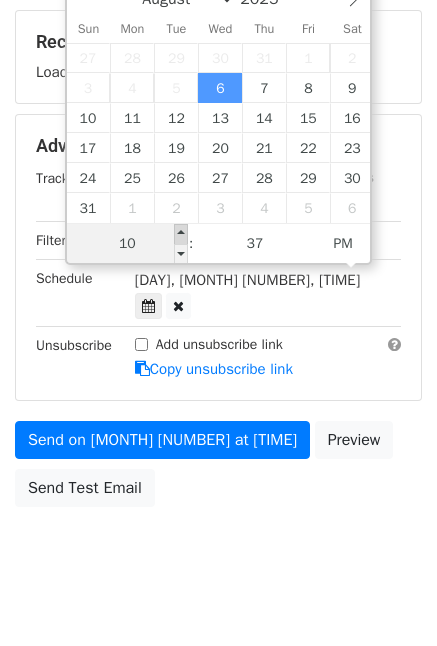 click at bounding box center [181, 234] 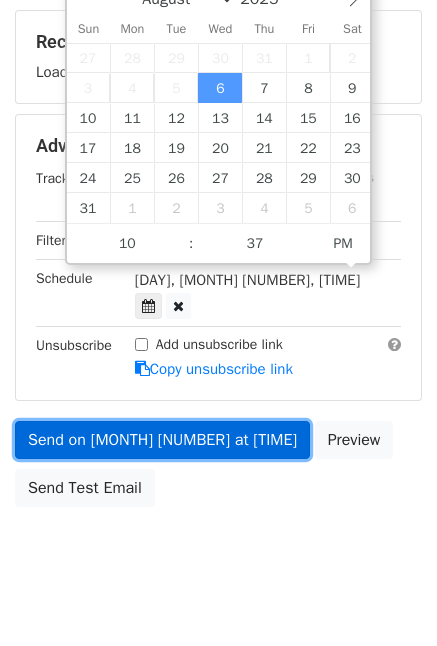click on "Send on [MONTH] [NUMBER] at [TIME]" at bounding box center (162, 440) 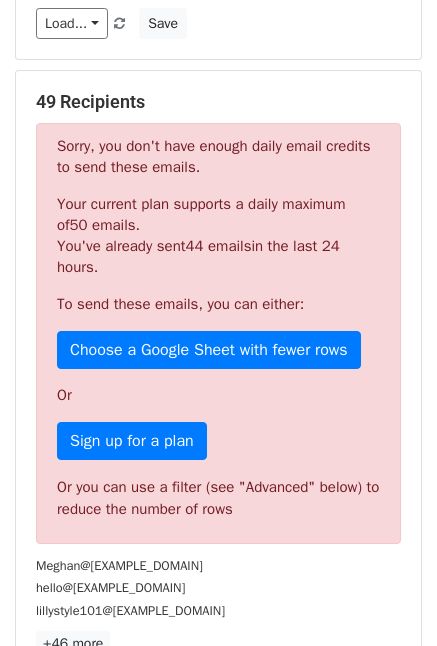 scroll, scrollTop: 400, scrollLeft: 0, axis: vertical 